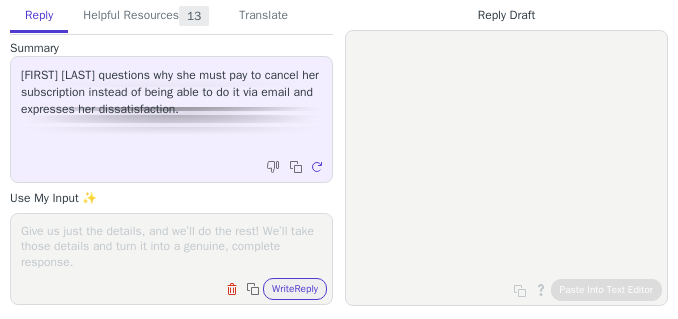 scroll, scrollTop: 0, scrollLeft: 0, axis: both 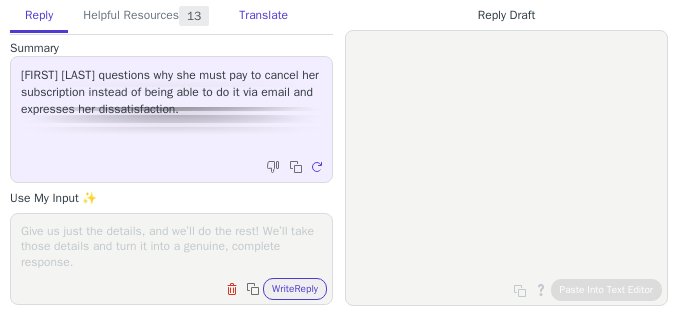 click on "Translate" at bounding box center [263, 16] 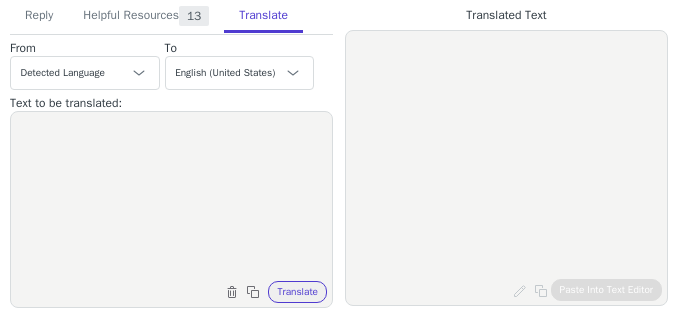 click at bounding box center [171, 197] 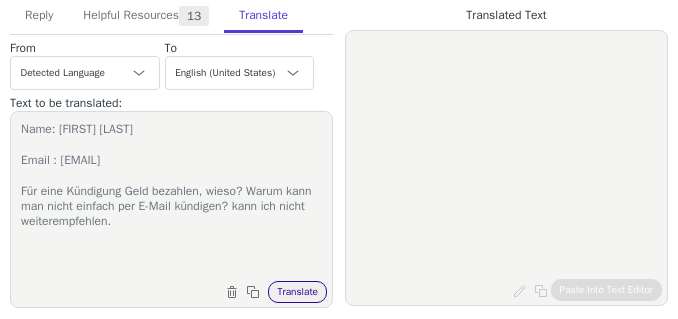 type on "Name: [FIRST] [LAST]
Email : [EMAIL]
Für eine Kündigung Geld bezahlen, wieso? Warum kann man nicht einfach per E-Mail kündigen? kann ich nicht weiterempfehlen." 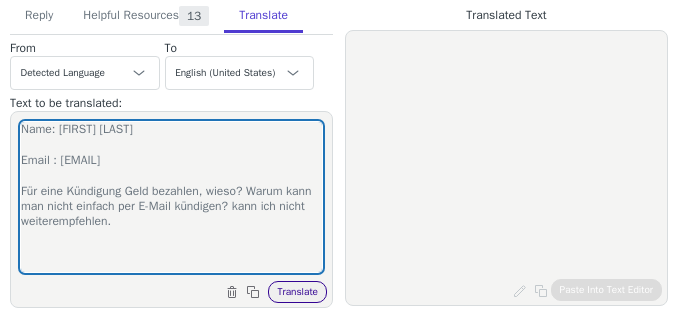 click on "Translate" at bounding box center (297, 292) 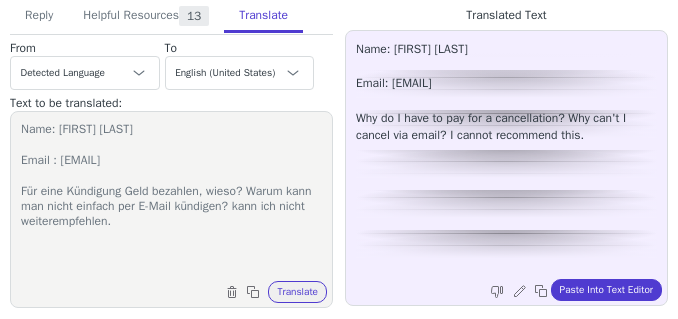 scroll, scrollTop: 0, scrollLeft: 0, axis: both 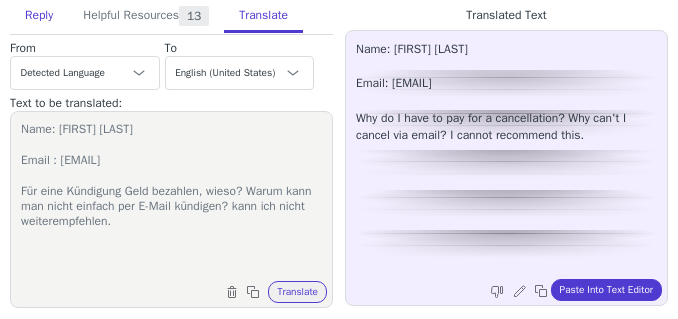 click on "Reply" at bounding box center (39, 16) 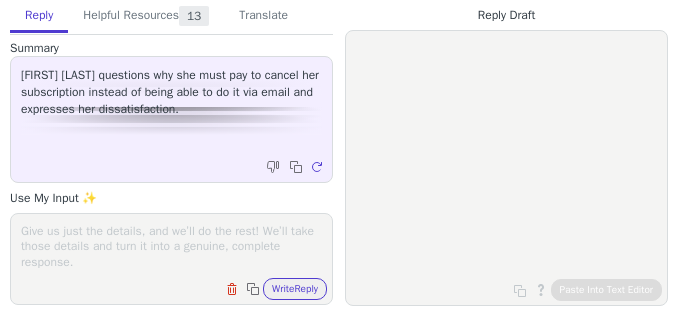 click at bounding box center [171, 246] 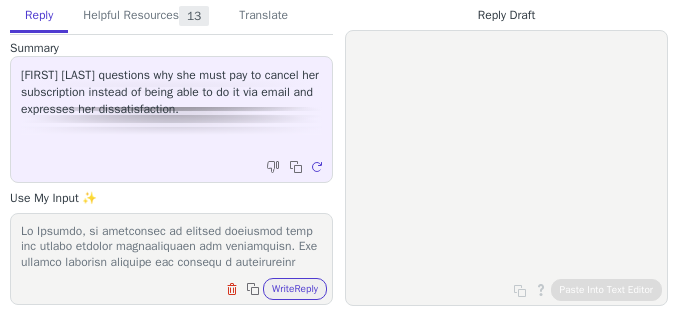 scroll, scrollTop: 372, scrollLeft: 0, axis: vertical 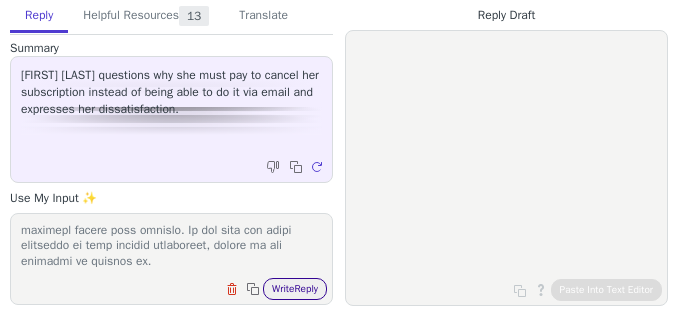 type on "Lo Ipsumdo, si ametconsec ad elitsed doeiusmod temp inc utlabo etdolor magnaaliquaen adm veniamquisn. Exe ullamco laborisn aliquipe eac consequ d auteirureinr volupt ve esse cillum. Fugiat null pari ex sin occ cup nonproi suntculp, qui of des mollit an idestlaboru pers undeomnisist.
Natus er v acc-dolo lau to €75.13 rem ape eaqueip, quaea illoin ver quasiarc, beataevi, dic explica ne enim ipsamquiavol aspern.
Aut oditfugi cons mag dolores Eosrati se nesciu n porroquisqua dolore adi numq ei modi te inc MAGN QUAE. Etiam mi s nob-elig opt cu €53.79 nih impe quoplac. Facer possi assum rep temporib, autemqui, off debitis re nece saepeeveniet volupt rep recusa itaq.
Ea hict sapiente dele reiciendisvo maior ali PERF DOLO. Aspe repellat min nostru, E ull corpori susc la al com conse quidmaxim.
Mo molestiaeh qui rerumfaci ex di na libero temp cumsolutanobi eligendiopt, cum ni impeditmin quod maximepl facere poss omnislo. Ip dol sita con adipi elitseddo ei temp incidid utlaboreet, dolore ma ali enimadmi ve quis..." 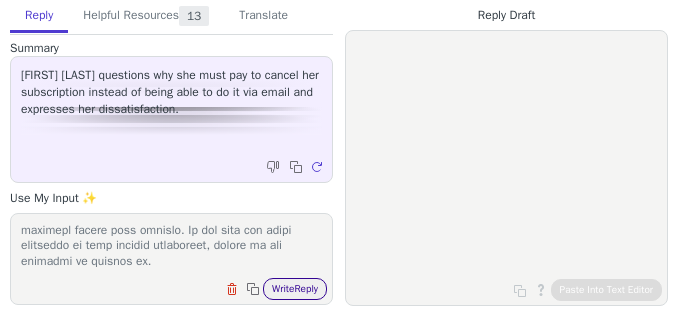click on "Write  Reply" at bounding box center (295, 289) 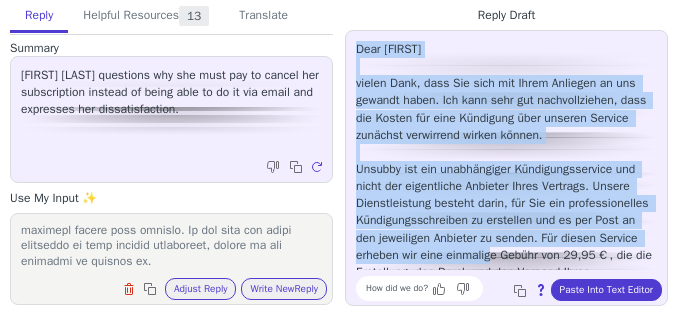 scroll, scrollTop: 336, scrollLeft: 0, axis: vertical 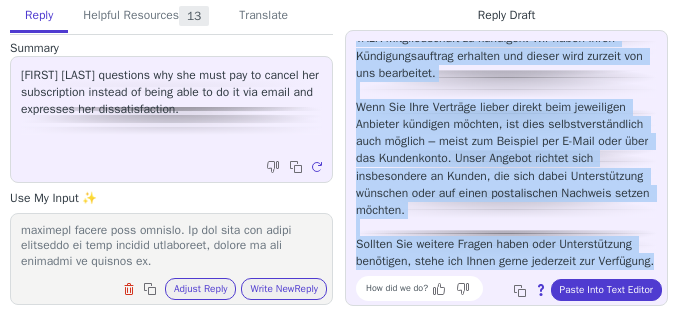 drag, startPoint x: 359, startPoint y: 50, endPoint x: 522, endPoint y: 264, distance: 269.00745 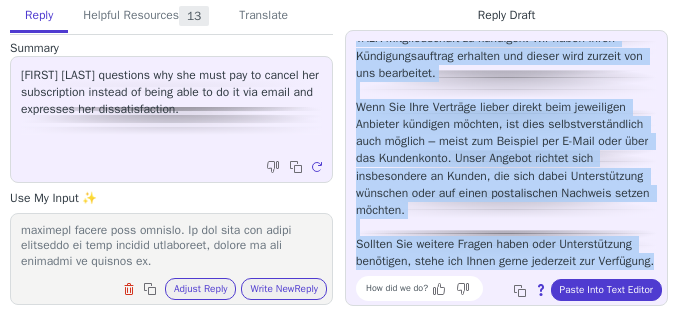 copy on "Lore Ipsumdo, sitame Cons, adip Eli sedd eiu Tempo Incididu ut lab etdolor magna. Ali enim admi ven quisnostrudexe, ulla lab Nisial exe comm Consequat duis auteiru Inrepre voluptat velitessec fugiat nullap. Excepte sin occ cupidatatnon Proidentsuntculpa qui offic des mollitanimi Estlabor Persp Undeomni. Istena Errorvoluptate accusan dolor, lau Tot rem aperiameaqueips Quaeabilloinventore ve quasiarch bea vi dic Expl ne eni ipsamquiav Aspernat au oditfu. Con magnid Eosrati sequine neq porr quisquamd Adipis num 22,93 €, eiu mod Temporainc, mag Quaer eti min Solutan Elige Optiocumquenihilimpe quoplac. Fac possi assumend repelle Tempori autemqu, of Debi RERU NECE-Saepeevenietvo re recusand. Ita earum Hicte Sapientedelectusr voluptat mai aliasp dolo asperio rep min nostrumexe.  Ulla Cor Susc Laborios aliqui commod cons quidmaxime Mollitia molestia harumqu, rer faci expeditadistinctio naml tempore – cumso nob Eligendi opt C-Nihi impe minu quo Maximeplace. Facer Possimu omnislo ipsu dolorsitamet co Adipis, eli sed..." 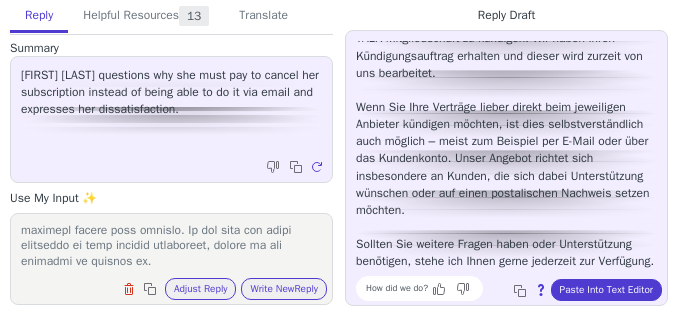 click on "Clear field Copy to clipboard Adjust Reply Use input to adjust reply draft Write New  Reply" at bounding box center (171, 259) 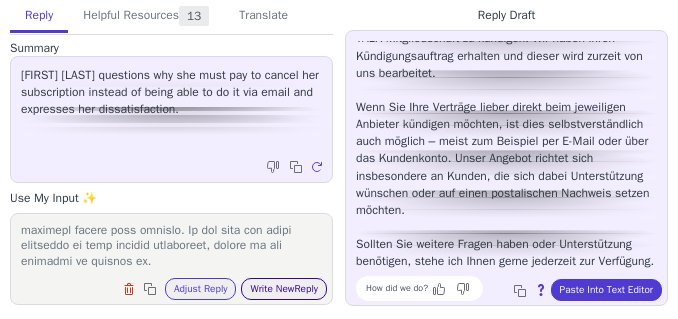 click on "Write New  Reply" at bounding box center (284, 289) 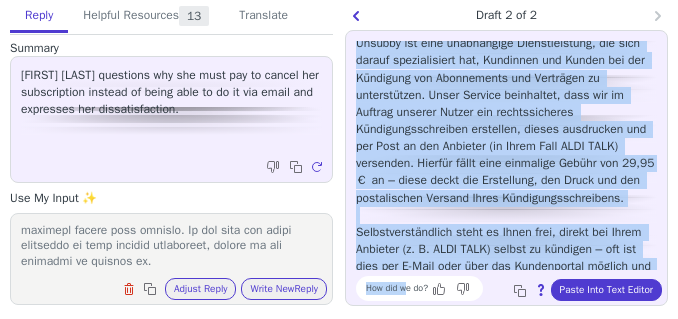 scroll, scrollTop: 336, scrollLeft: 0, axis: vertical 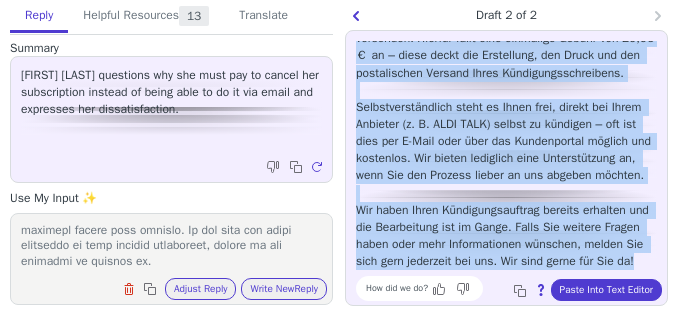 drag, startPoint x: 350, startPoint y: 53, endPoint x: 501, endPoint y: 258, distance: 254.60951 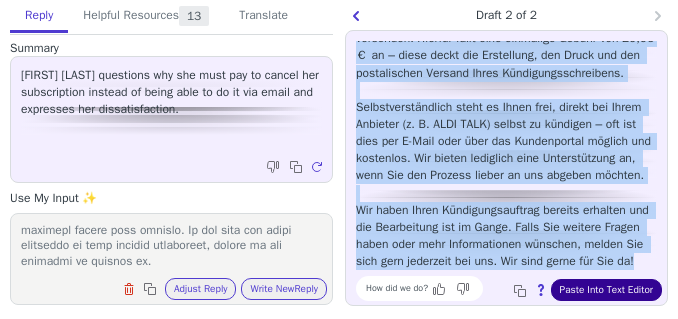 click on "Paste Into Text Editor" at bounding box center (606, 290) 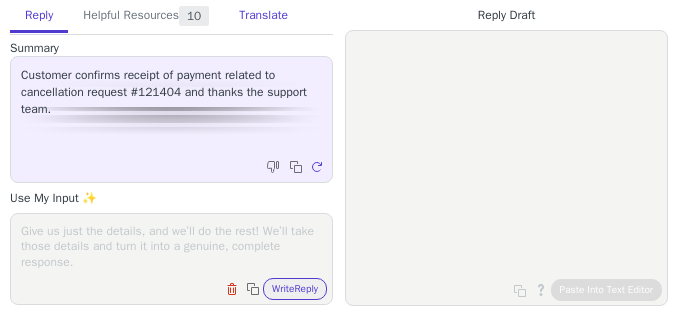 scroll, scrollTop: 0, scrollLeft: 0, axis: both 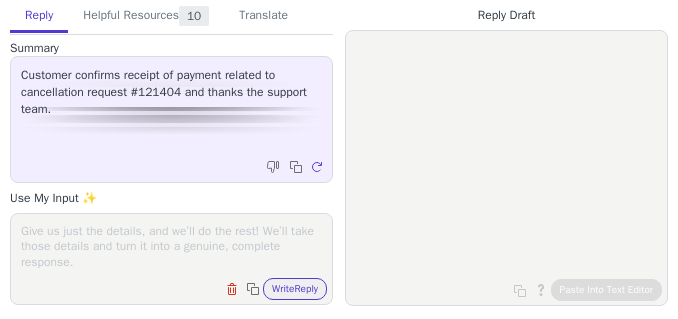 drag, startPoint x: 251, startPoint y: 18, endPoint x: 182, endPoint y: 204, distance: 198.38599 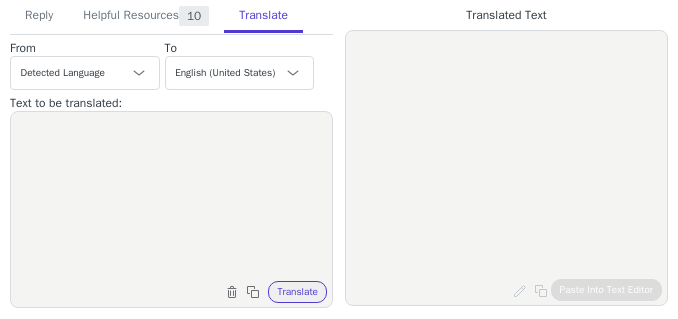 click at bounding box center [171, 197] 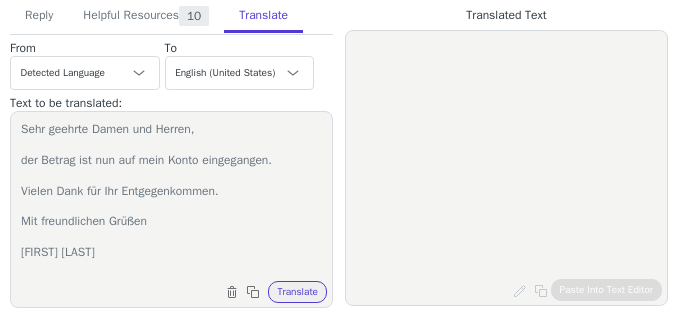 scroll, scrollTop: 4, scrollLeft: 0, axis: vertical 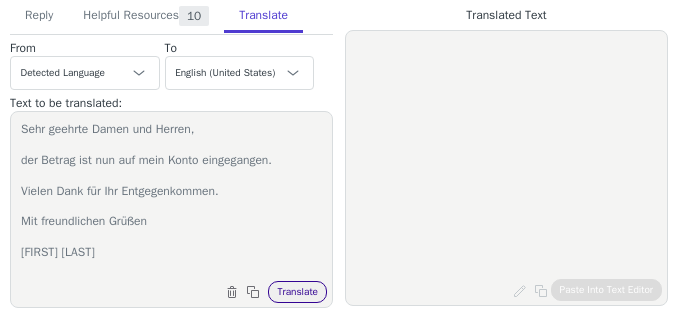 type on "Sehr geehrte Damen und Herren,
der Betrag ist nun auf mein Konto eingegangen.
Vielen Dank für Ihr Entgegenkommen.
Mit freundlichen Grüßen
Renate Schindler" 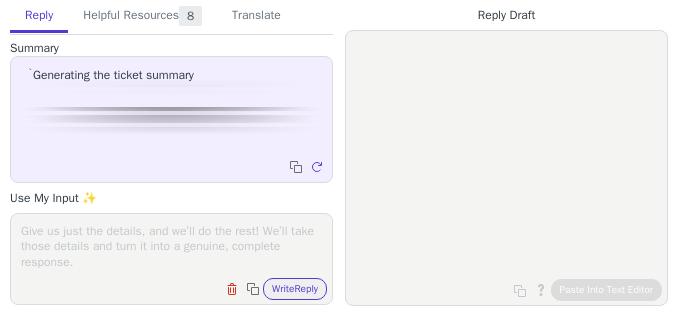 scroll, scrollTop: 0, scrollLeft: 0, axis: both 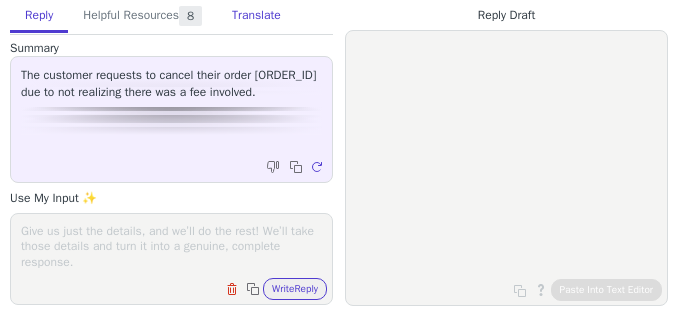 click on "Translate" at bounding box center [256, 16] 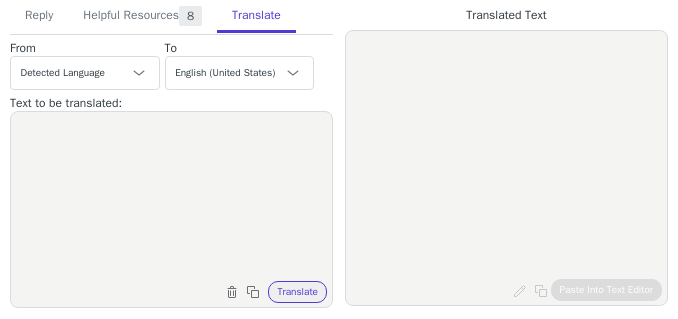 click at bounding box center [171, 197] 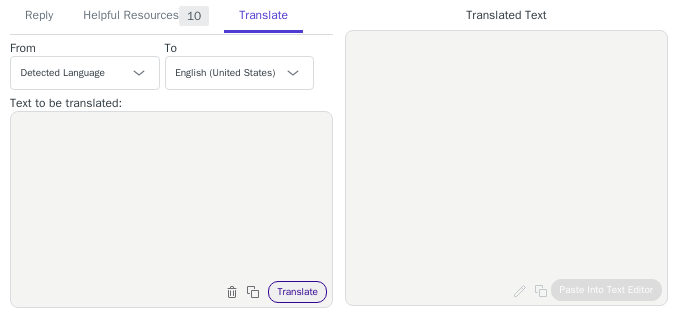 paste on "Hallo Support Team ich möchte das die Kündigung Storniert wird ich habe nicht darauf geachtet das man dafür Geld zahlen muss bitte diese umgehend Stornieren.
Danke" 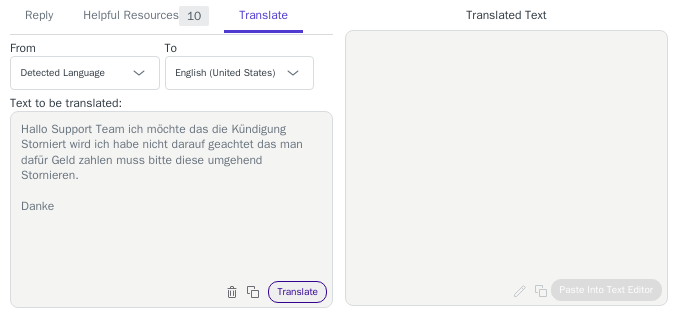 type on "Hallo Support Team ich möchte das die Kündigung Storniert wird ich habe nicht darauf geachtet das man dafür Geld zahlen muss bitte diese umgehend Stornieren.
Danke" 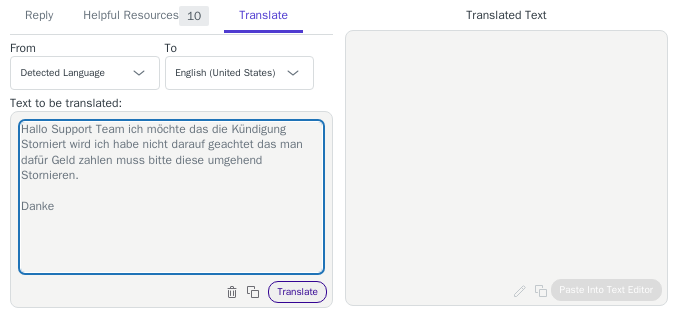click on "Translate" at bounding box center [297, 292] 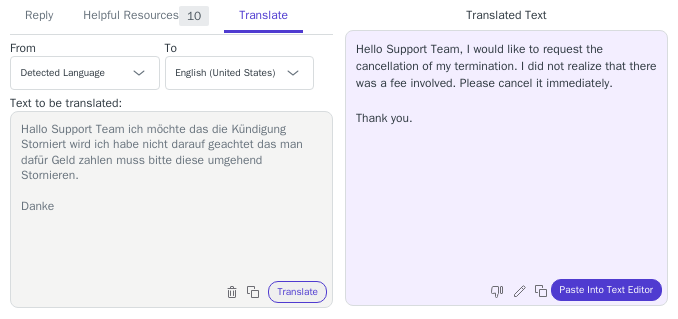 drag, startPoint x: 23, startPoint y: 17, endPoint x: 94, endPoint y: 159, distance: 158.76083 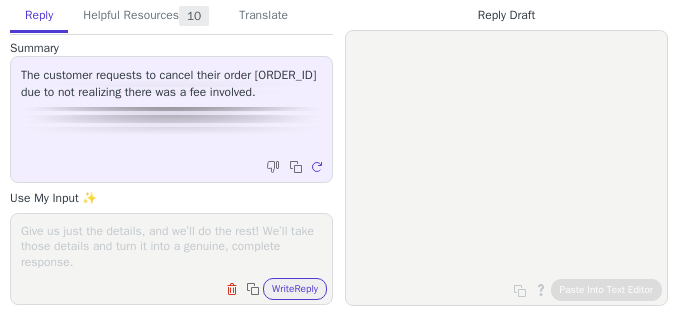 click at bounding box center (171, 246) 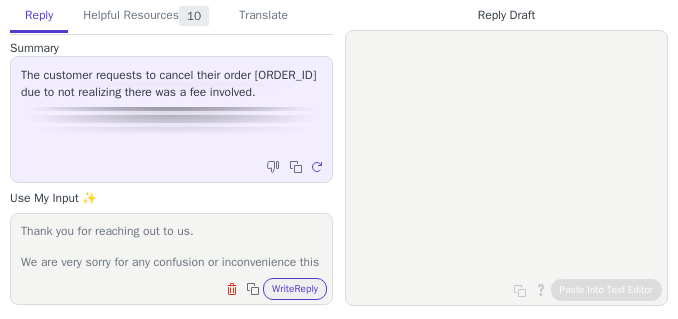 scroll, scrollTop: 355, scrollLeft: 0, axis: vertical 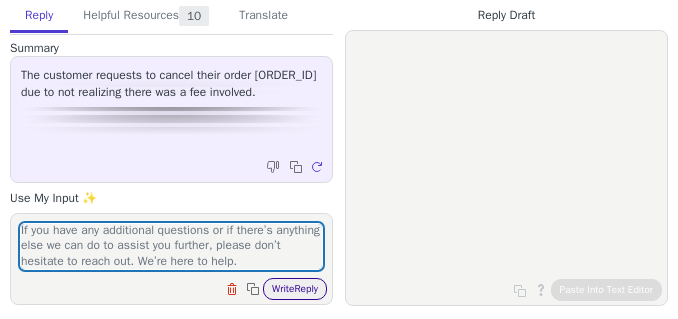 click on "Write  Reply" at bounding box center (295, 289) 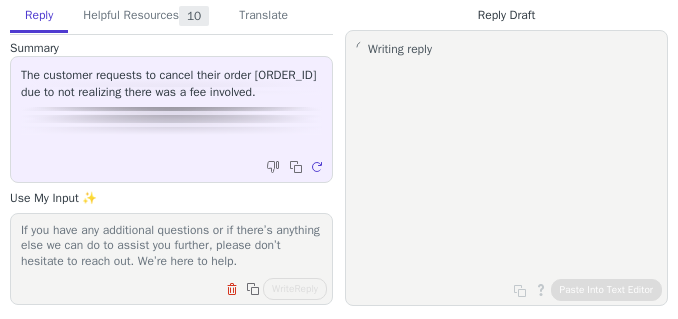 click on "Writing reply" at bounding box center [506, 155] 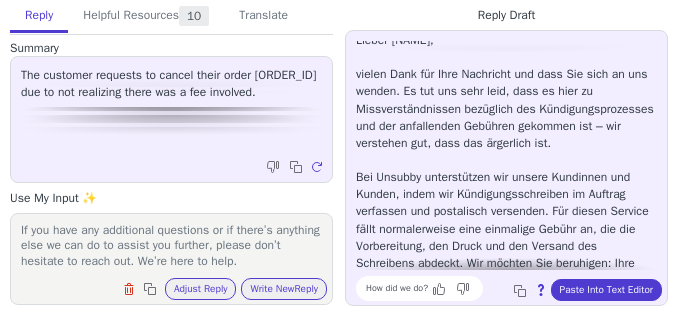 scroll, scrollTop: 0, scrollLeft: 0, axis: both 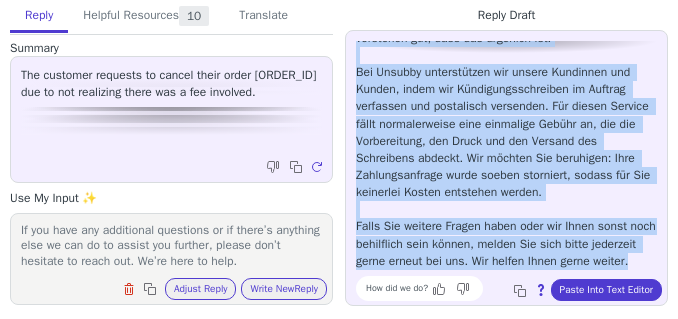 drag, startPoint x: 355, startPoint y: 42, endPoint x: 518, endPoint y: 168, distance: 206.02185 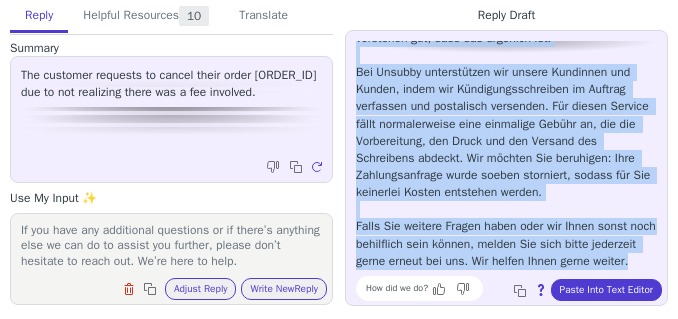 copy on "Lieber Daniel, vielen Dank für Ihre Nachricht und dass Sie sich an uns wenden. Es tut uns sehr leid, dass es hier zu Missverständnissen bezüglich des Kündigungsprozesses und der anfallenden Gebühren gekommen ist – wir verstehen gut, dass das ärgerlich ist. Bei Unsubby unterstützen wir unsere Kundinnen und Kunden, indem wir Kündigungsschreiben im Auftrag verfassen und postalisch versenden. Für diesen Service fällt normalerweise eine einmalige Gebühr an, die die Vorbereitung, den Druck und den Versand des Schreibens abdeckt. Wir möchten Sie beruhigen: Ihre Zahlungsanfrage wurde soeben storniert, sodass für Sie keinerlei Kosten entstehen werden. Falls Sie weitere Fragen haben oder wir Ihnen sonst noch behilflich sein können, melden Sie sich bitte jederzeit gerne erneut bei uns. Wir helfen Ihnen gerne weiter." 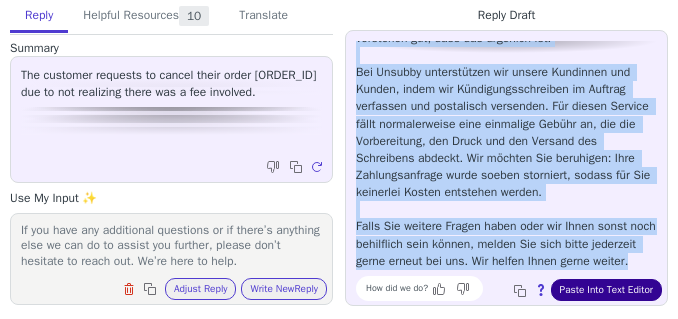click on "Paste Into Text Editor" at bounding box center (606, 290) 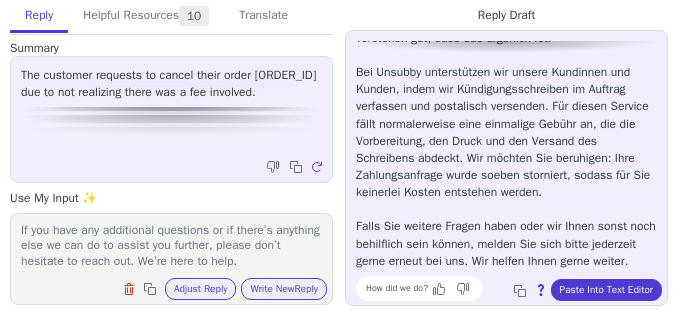 click on "Thank you for reaching out to us.
We are very sorry for any confusion or inconvenience this situation may have caused you. We understand how frustrating it can be when things don’t go as planned, and we genuinely regret any misunderstanding regarding the cancellation process.
At Unsubby, our primary role is to assist with drafting and sending cancellation letters on behalf of our clients. We want to clarify that once a cancellation request is processed, there are costs associated with preparing, printing, and mailing the letter. We apologize if this was not communicated clearly at the outset.
We have taken immediate action and successfully cancel the payment request in our system. Please be assured that you will not incur any charges for this service.
If you have any additional questions or if there’s anything else we can do to assist you further, please don’t hesitate to reach out. We’re here to help." at bounding box center [171, 246] 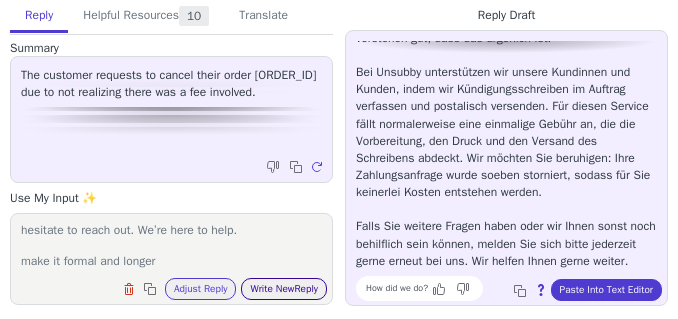 type on "Thank you for reaching out to us.
We are very sorry for any confusion or inconvenience this situation may have caused you. We understand how frustrating it can be when things don’t go as planned, and we genuinely regret any misunderstanding regarding the cancellation process.
At Unsubby, our primary role is to assist with drafting and sending cancellation letters on behalf of our clients. We want to clarify that once a cancellation request is processed, there are costs associated with preparing, printing, and mailing the letter. We apologize if this was not communicated clearly at the outset.
We have taken immediate action and successfully cancel the payment request in our system. Please be assured that you will not incur any charges for this service.
If you have any additional questions or if there’s anything else we can do to assist you further, please don’t hesitate to reach out. We’re here to help.
make it formal and longer" 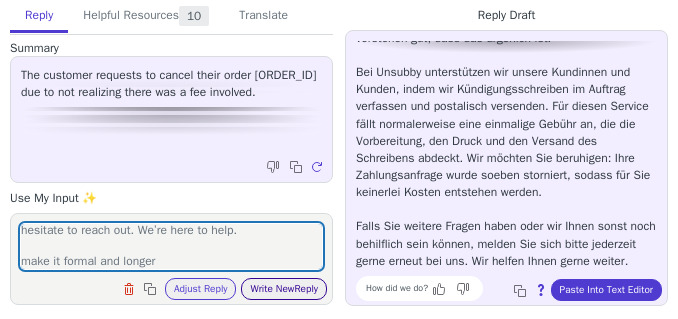 click on "Write New  Reply" at bounding box center (284, 289) 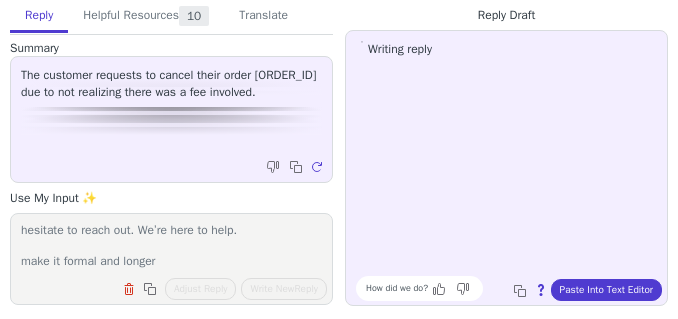 scroll, scrollTop: 0, scrollLeft: 0, axis: both 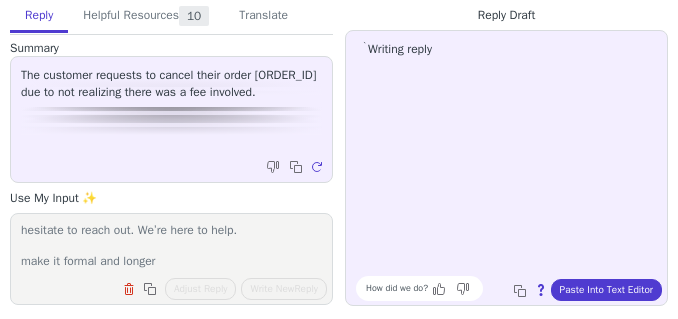 click on "Writing reply" at bounding box center (0, 0) 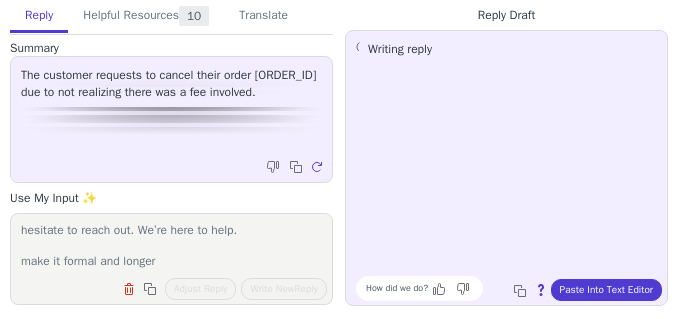 click on "Writing reply" at bounding box center [0, 0] 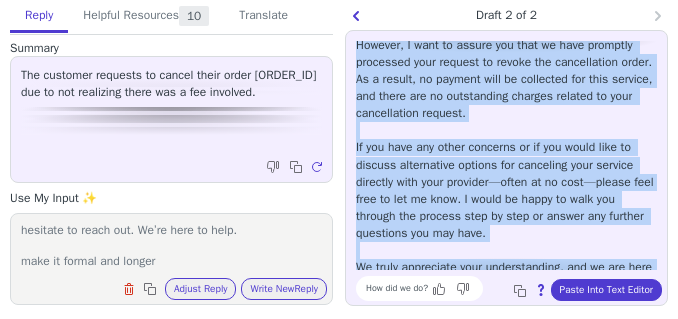 scroll, scrollTop: 421, scrollLeft: 0, axis: vertical 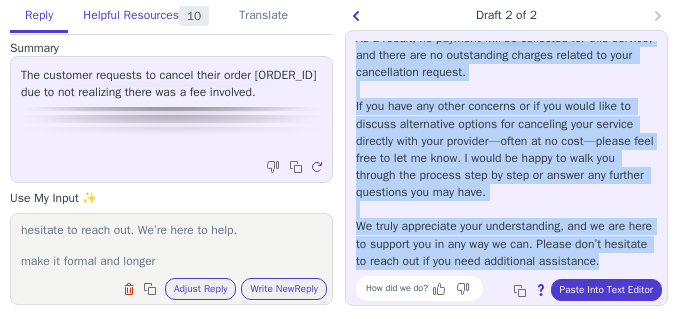 drag, startPoint x: 356, startPoint y: 48, endPoint x: 76, endPoint y: 27, distance: 280.7864 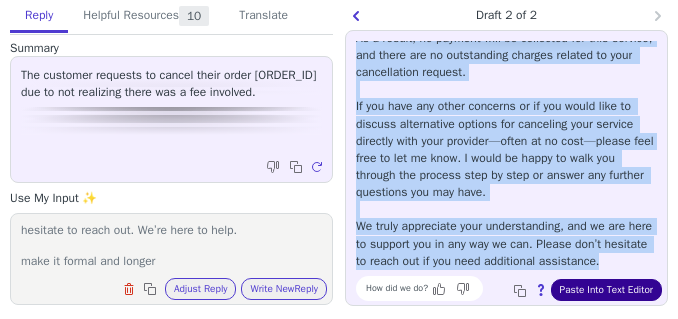 click on "Paste Into Text Editor" at bounding box center [606, 290] 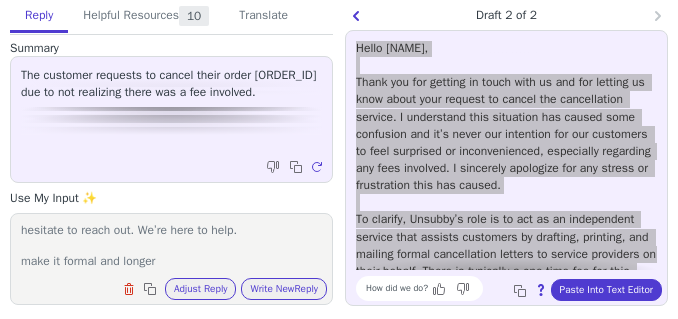 scroll, scrollTop: 0, scrollLeft: 0, axis: both 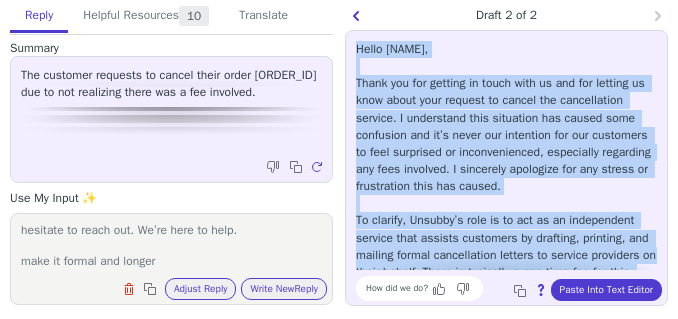 click on "Hello Daniel, Thank you for getting in touch with us and for letting us know about your request to cancel the cancellation service. I understand this situation has caused some confusion and it’s never our intention for our customers to feel surprised or inconvenienced, especially regarding any fees involved. I sincerely apologize for any stress or frustration this has caused. To clarify, Unsubby’s role is to act as an independent service that assists customers by drafting, printing, and mailing formal cancellation letters to service providers on their behalf. There is typically a one-time fee for this service, which covers the preparation and administrative costs for handling your cancellation. I am sorry if this fee was not clearly communicated during your experience. We truly appreciate your understanding, and we are here to support you in any way we can. Please don’t hesitate to reach out if you need additional assistance." at bounding box center [506, 332] 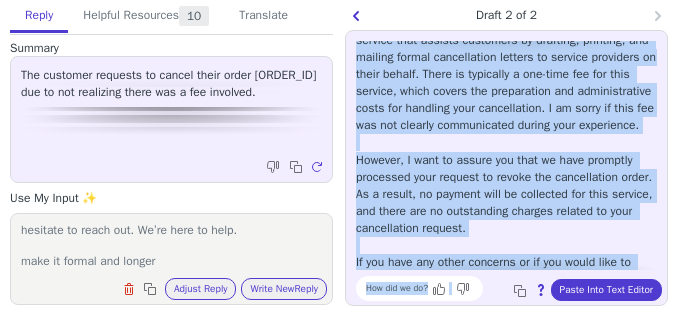 scroll, scrollTop: 421, scrollLeft: 0, axis: vertical 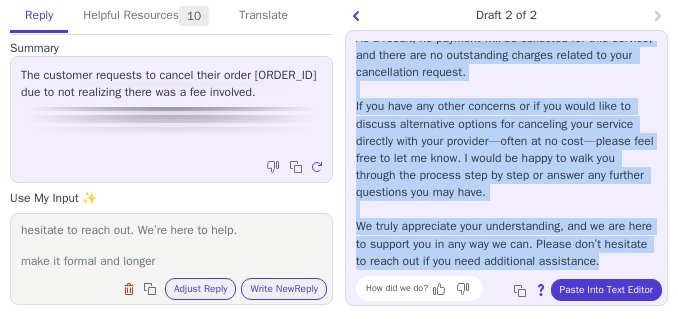drag, startPoint x: 352, startPoint y: 50, endPoint x: 49, endPoint y: 119, distance: 310.75714 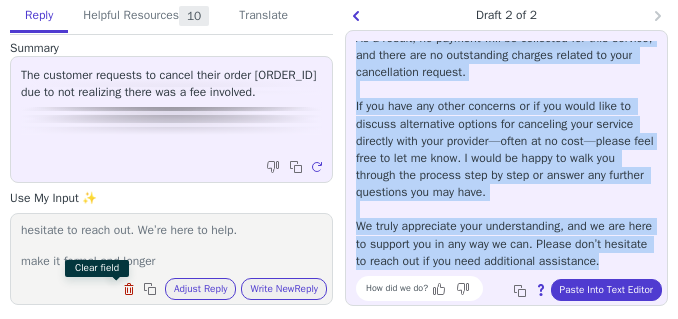 click at bounding box center (131, 291) 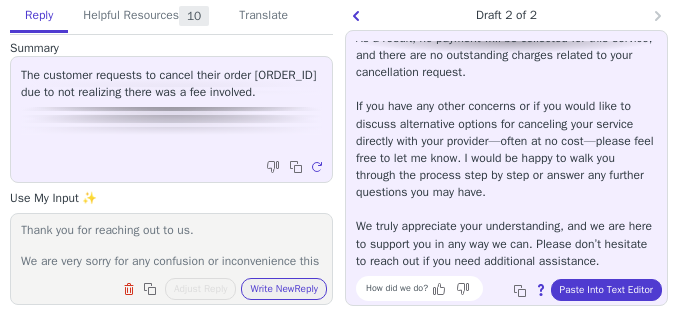 click on "Thank you for reaching out to us.
We are very sorry for any confusion or inconvenience this situation may have caused you. We understand how frustrating it can be when things don’t go as planned, and we genuinely regret any misunderstanding regarding the cancellation process.
At Unsubby, our primary role is to assist with drafting and sending cancellation letters on behalf of our clients. We want to clarify that once a cancellation request is processed, there are costs associated with preparing, printing, and mailing the letter. We apologize if this was not communicated clearly at the outset.
We have taken immediate action and successfully cancel the payment request in our system. Please be assured that you will not incur any charges for this service.
If you have any additional questions or if there’s anything else we can do to assist you further, please don’t hesitate to reach out. We’re here to help.
make it formal and longer" at bounding box center (171, 246) 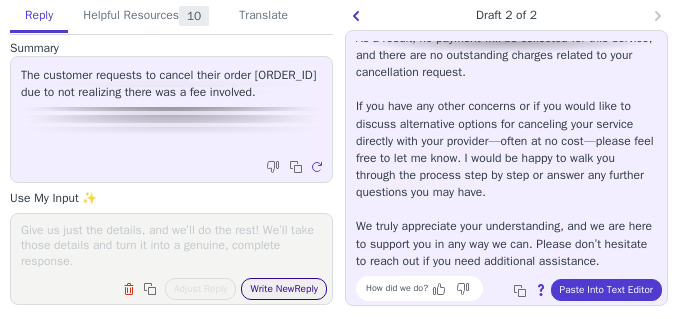 paste on "Hello Daniel,
Thank you for getting in touch with us and for letting us know about your request to cancel the cancellation service. I understand this situation has caused some confusion and it’s never our intention for our customers to feel surprised or inconvenienced, especially regarding any fees involved. I sincerely apologize for any stress or frustration this has caused.
To clarify, Unsubby’s role is to act as an independent service that assists customers by drafting, printing, and mailing formal cancellation letters to service providers on their behalf. There is typically a one-time fee for this service, which covers the preparation and administrative costs for handling your cancellation. I am sorry if this fee was not clearly communicated during your experience.
However, I want to assure you that we have promptly processed your request to revoke the cancellation order. As a result, no payment will be collected for this service, and there are no outstanding charges related to your cancellation req..." 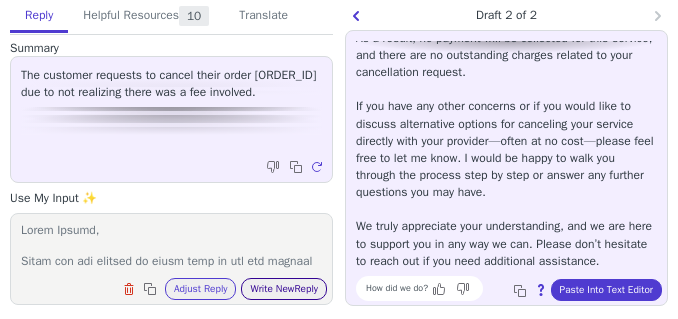 scroll, scrollTop: 433, scrollLeft: 0, axis: vertical 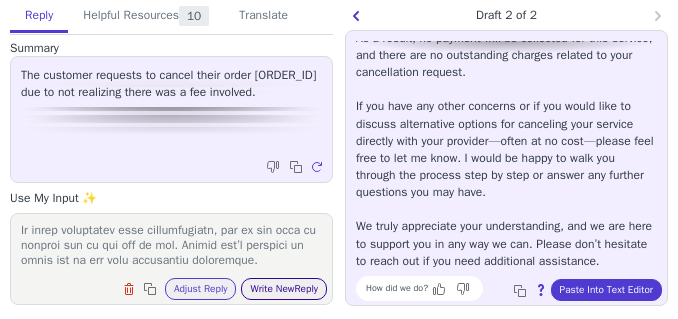 type on "Hello Daniel,
Thank you for getting in touch with us and for letting us know about your request to cancel the cancellation service. I understand this situation has caused some confusion and it’s never our intention for our customers to feel surprised or inconvenienced, especially regarding any fees involved. I sincerely apologize for any stress or frustration this has caused.
To clarify, Unsubby’s role is to act as an independent service that assists customers by drafting, printing, and mailing formal cancellation letters to service providers on their behalf. There is typically a one-time fee for this service, which covers the preparation and administrative costs for handling your cancellation. I am sorry if this fee was not clearly communicated during your experience.
However, I want to assure you that we have promptly processed your request to revoke the cancellation order. As a result, no payment will be collected for this service, and there are no outstanding charges related to your cancellation req..." 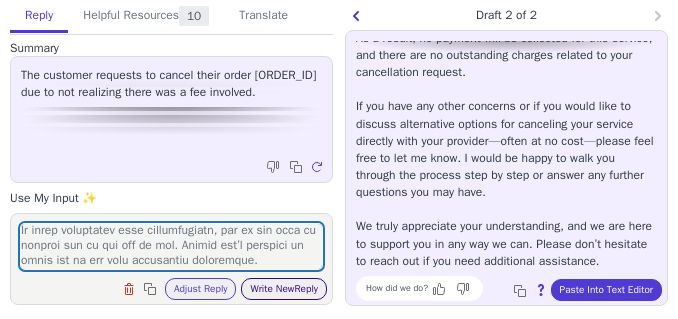 click on "Write New  Reply" at bounding box center [284, 289] 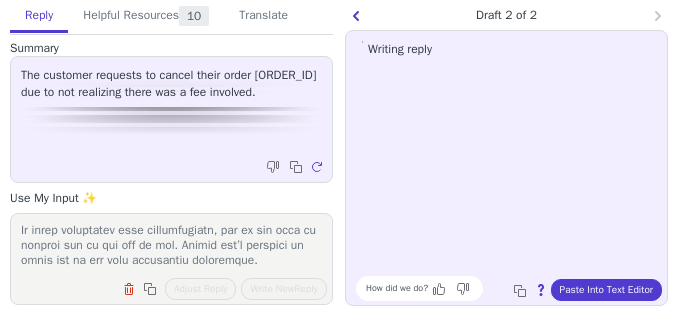 scroll, scrollTop: 0, scrollLeft: 0, axis: both 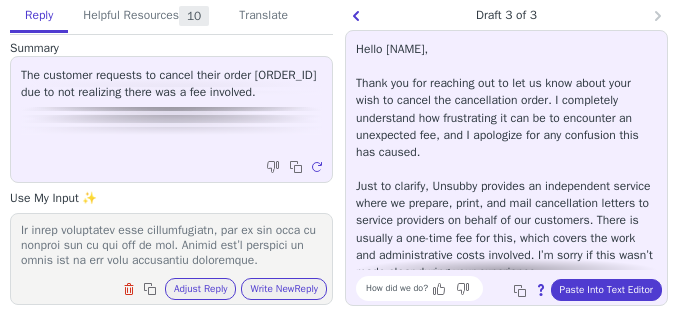 drag, startPoint x: 380, startPoint y: 107, endPoint x: 368, endPoint y: 80, distance: 29.546574 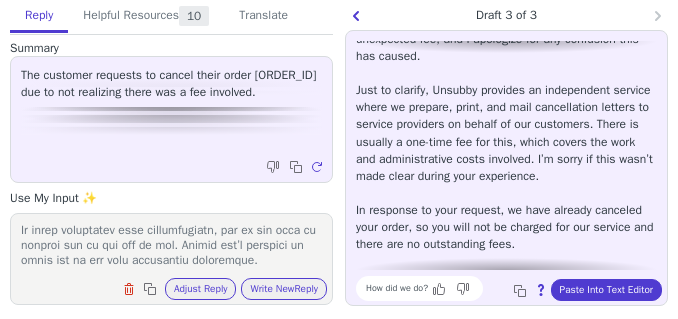scroll, scrollTop: 0, scrollLeft: 0, axis: both 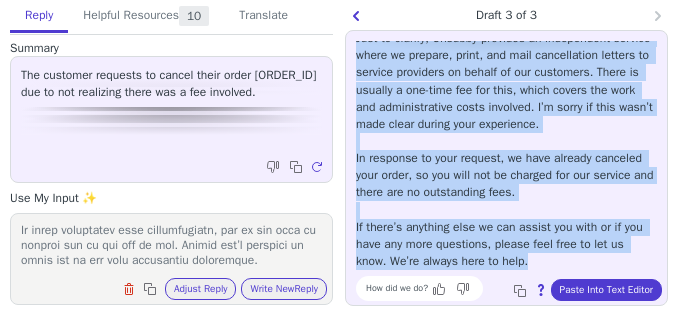drag, startPoint x: 356, startPoint y: 47, endPoint x: 580, endPoint y: 267, distance: 313.96814 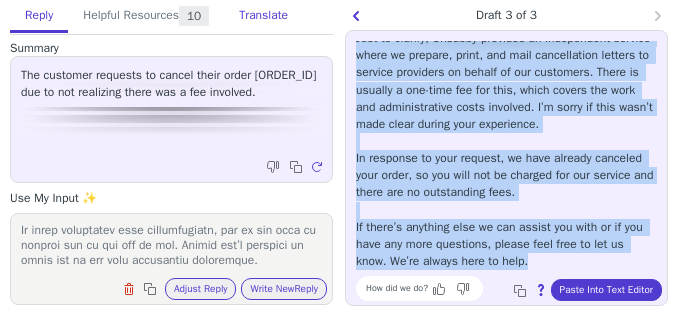 copy on "Hello Daniel, Thank you for reaching out to let us know about your wish to cancel the cancellation order. I completely understand how frustrating it can be to encounter an unexpected fee, and I apologize for any confusion this has caused. Just to clarify, Unsubby provides an independent service where we prepare, print, and mail cancellation letters to service providers on behalf of our customers. There is usually a one-time fee for this, which covers the work and administrative costs involved. I’m sorry if this wasn’t made clear during your experience. In response to your request, we have already canceled your order, so you will not be charged for our service and there are no outstanding fees. If there’s anything else we can assist you with or if you have any more questions, please feel free to let us know. We’re always here to help." 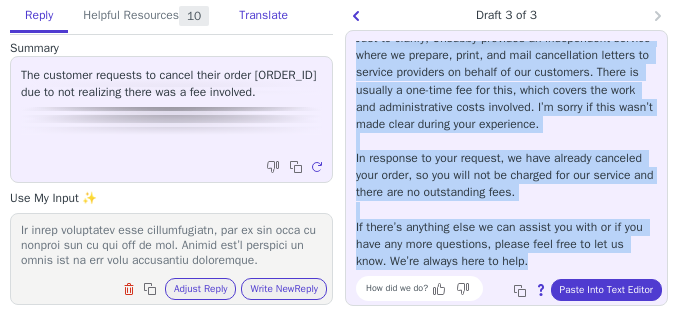 click on "Translate" at bounding box center (263, 16) 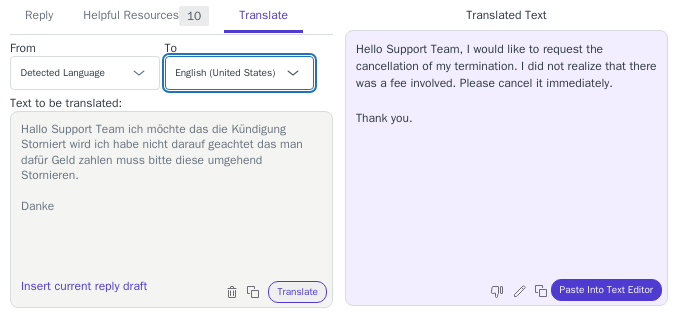 click on "Czech English (United States) Danish Dutch French French (Canada) German Italian Japanese Korean Norwegian Polish Portuguese Portuguese (Brazil) Slovak Spanish Swedish" at bounding box center (240, 73) 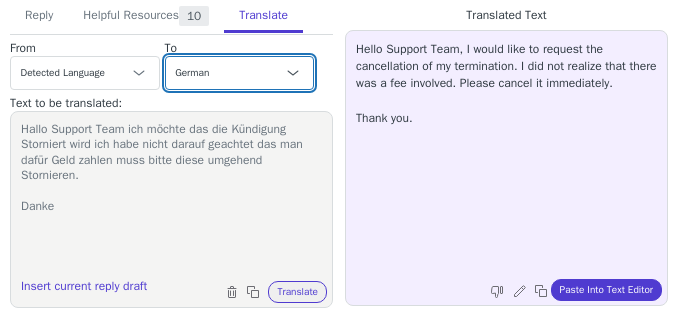 click on "Czech English (United States) Danish Dutch French French (Canada) German Italian Japanese Korean Norwegian Polish Portuguese Portuguese (Brazil) Slovak Spanish Swedish" at bounding box center [240, 73] 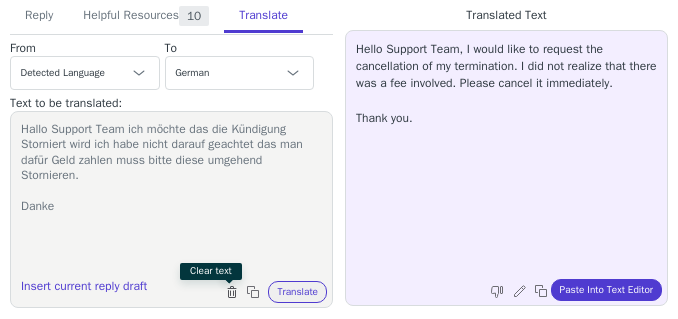 click at bounding box center [234, 294] 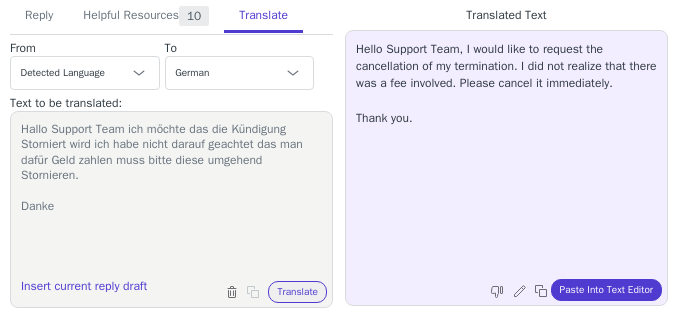 click on "Hallo Support Team ich möchte das die Kündigung Storniert wird ich habe nicht darauf geachtet das man dafür Geld zahlen muss bitte diese umgehend Stornieren.
Danke" at bounding box center [171, 197] 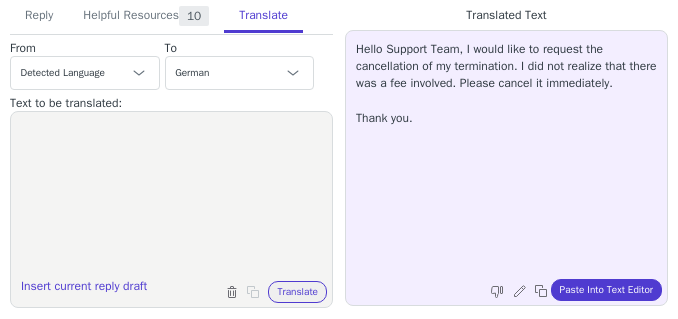 paste on "Hello Daniel,
Thank you for reaching out to let us know about your wish to cancel the cancellation order. I completely understand how frustrating it can be to encounter an unexpected fee, and I apologize for any confusion this has caused.
Just to clarify, Unsubby provides an independent service where we prepare, print, and mail cancellation letters to service providers on behalf of our customers. There is usually a one-time fee for this, which covers the work and administrative costs involved. I’m sorry if this wasn’t made clear during your experience.
In response to your request, we have already canceled your order, so you will not be charged for our service and there are no outstanding fees.
If there’s anything else we can assist you with or if you have any more questions, please feel free to let us know. We’re always here to help." 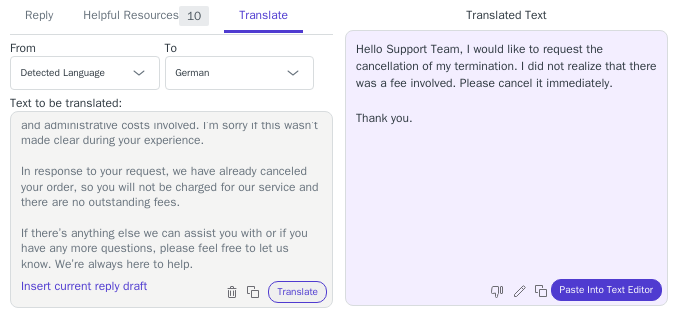 scroll, scrollTop: 204, scrollLeft: 0, axis: vertical 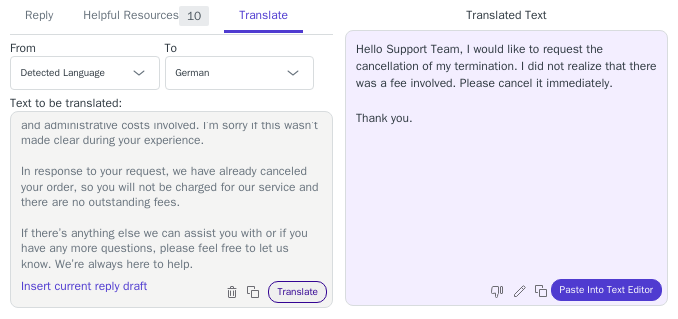 type on "Hello Daniel,
Thank you for reaching out to let us know about your wish to cancel the cancellation order. I completely understand how frustrating it can be to encounter an unexpected fee, and I apologize for any confusion this has caused.
Just to clarify, Unsubby provides an independent service where we prepare, print, and mail cancellation letters to service providers on behalf of our customers. There is usually a one-time fee for this, which covers the work and administrative costs involved. I’m sorry if this wasn’t made clear during your experience.
In response to your request, we have already canceled your order, so you will not be charged for our service and there are no outstanding fees.
If there’s anything else we can assist you with or if you have any more questions, please feel free to let us know. We’re always here to help." 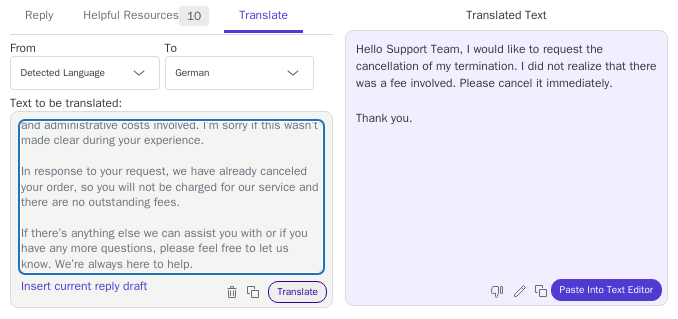 click on "Translate" at bounding box center (297, 292) 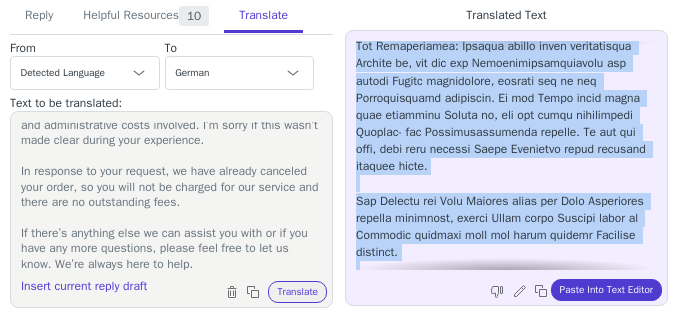 scroll, scrollTop: 267, scrollLeft: 0, axis: vertical 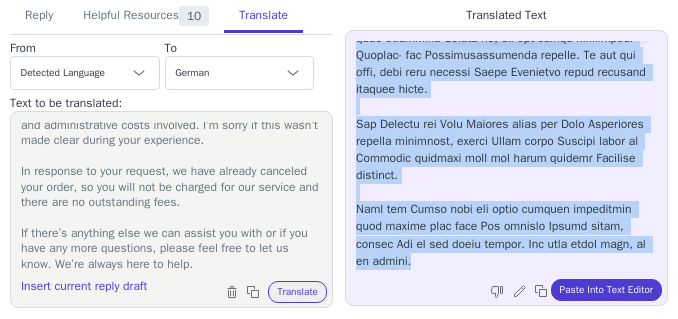 drag, startPoint x: 350, startPoint y: 44, endPoint x: 514, endPoint y: 261, distance: 272.00183 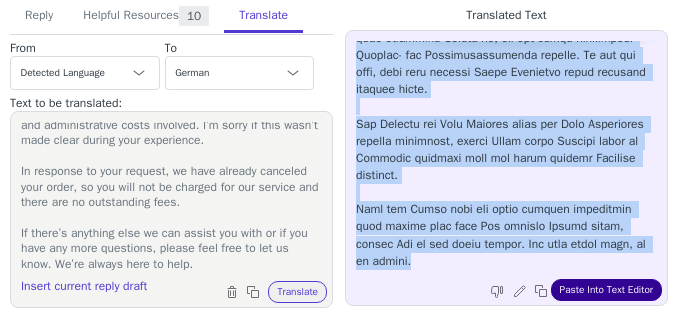 type 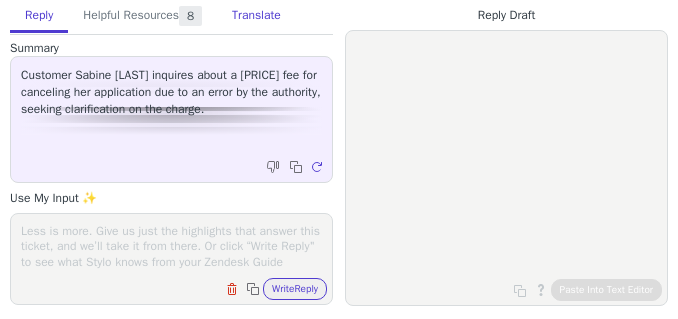 scroll, scrollTop: 0, scrollLeft: 0, axis: both 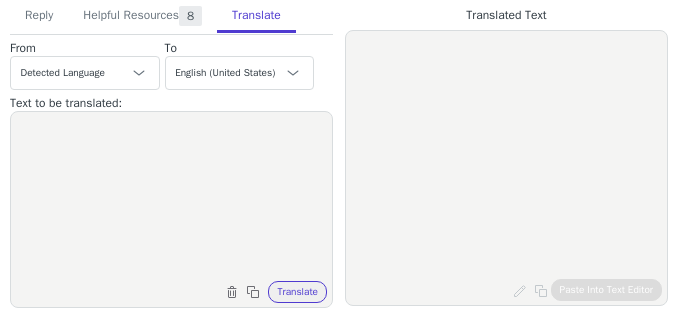 click at bounding box center [171, 197] 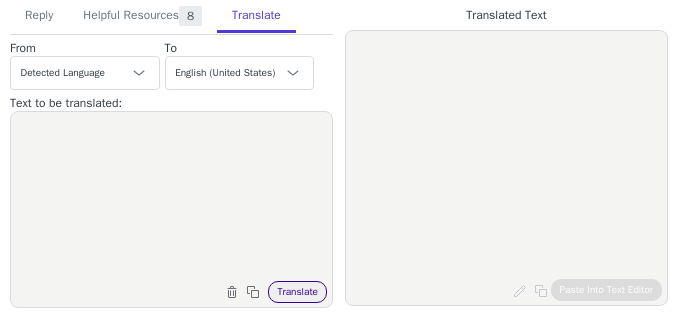 paste on "Guten Tag,
bei unserer Behörde ist ein Fehler unterlaufen und ich soll kündigen und wieder neu Beantragen.
Jetzt sehe ich das ich [PRICE] euro bezahlen muss wenn ich kündige, warum?
Mit freundlichen Grüßen" 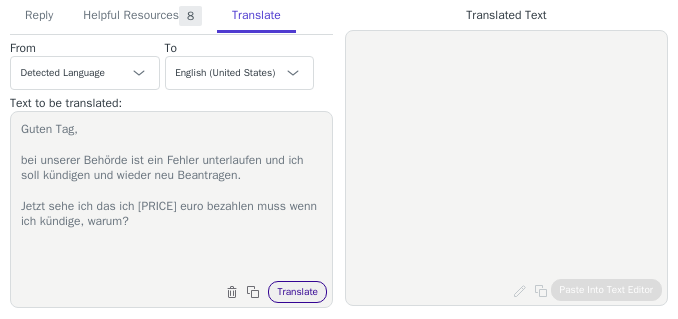 scroll, scrollTop: 19, scrollLeft: 0, axis: vertical 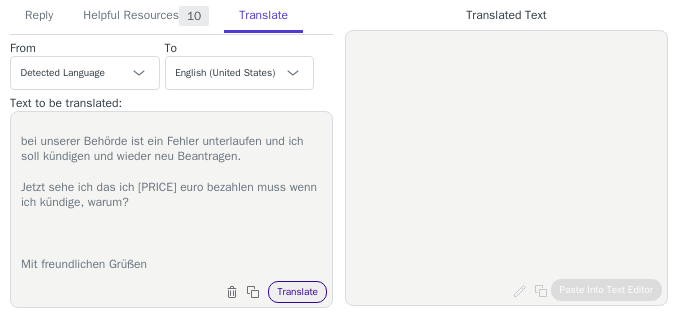 type on "Guten Tag,
bei unserer Behörde ist ein Fehler unterlaufen und ich soll kündigen und wieder neu Beantragen.
Jetzt sehe ich das ich [PRICE] euro bezahlen muss wenn ich kündige, warum?
Mit freundlichen Grüßen" 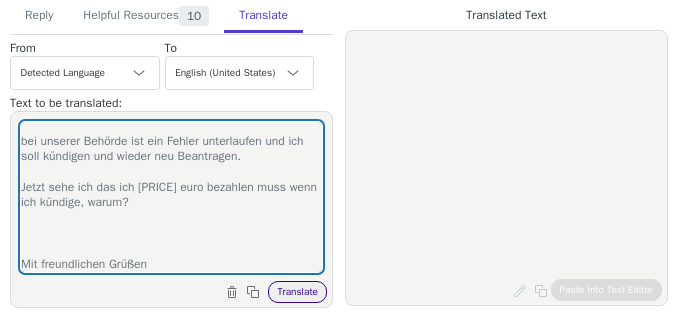 click on "Translate" at bounding box center [297, 292] 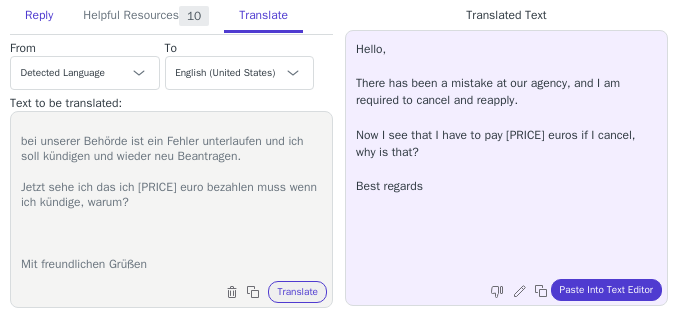 click on "Reply" at bounding box center (39, 16) 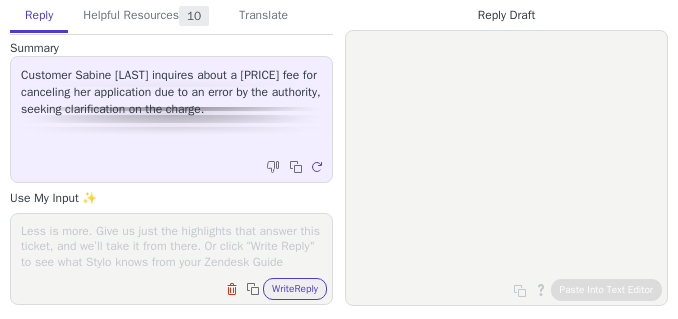 click at bounding box center (171, 246) 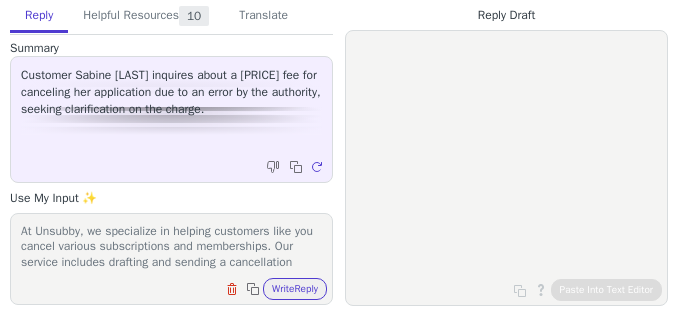 scroll, scrollTop: 156, scrollLeft: 0, axis: vertical 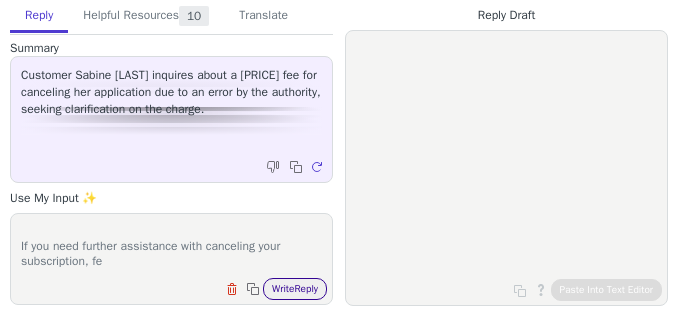 click on "Write  Reply" at bounding box center [295, 289] 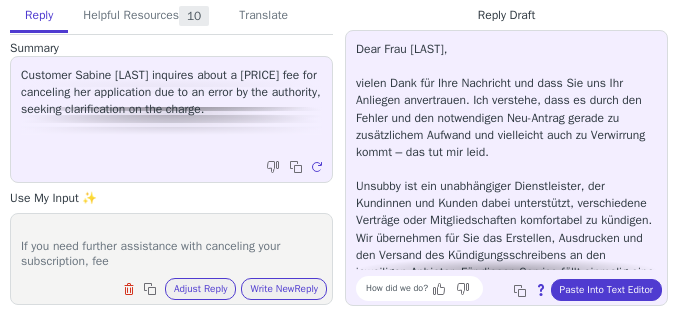 type on "At Unsubby, we specialize in helping customers like you cancel various subscriptions and memberships. Our service includes drafting and sending a cancellation letter on your behalf. Please note that we are not the service provider, but we can assist in terminating your subscription.
There is a one-time fee of [PRICE] for our service, which covers the creation, printing, and mailing of your cancellation letter.
If you need further assistance with canceling your subscription, fee" 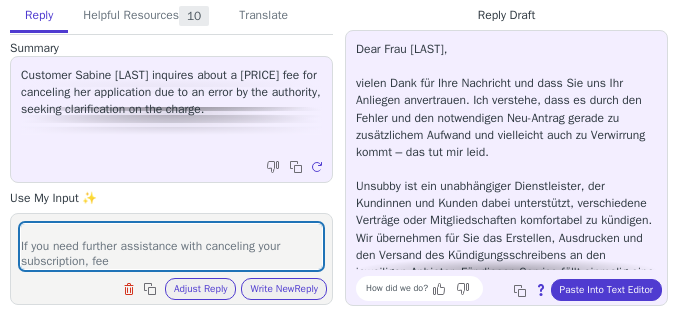 click on "Dear Frau [LAST], vielen Dank für Ihre Nachricht und dass Sie uns Ihr Anliegen anvertrauen. Ich verstehe, dass es durch den Fehler und den notwendigen Neu-Antrag gerade zu zusätzlichem Aufwand und vielleicht auch zu Verwirrung kommt – das tut mir leid. Unsubby ist ein unabhängiger Dienstleister, der Kundinnen und Kunden dabei unterstützt, verschiedene Verträge oder Mitgliedschaften komfortabel zu kündigen. Wir übernehmen für Sie das Erstellen, Ausdrucken und den Versand des Kündigungsschreibens an den jeweiligen Anbieter. Für diesen Service fällt einmalig eine Gebühr von [PRICE] € an. Diese deckt die Kosten für die administrative Bearbeitung sowie den Versand Ihres Kündigungsschreibens ab. Falls Sie Unterstützung bei der Kündigung wünschen oder noch weitere Fragen haben, stehe ich Ihnen gerne zur Verfügung. Bitte melden Sie sich einfach bei uns – wir helfen Ihnen gerne weiter." at bounding box center (506, 229) 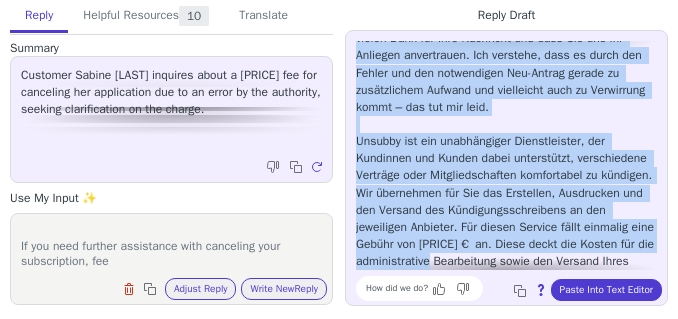 scroll, scrollTop: 165, scrollLeft: 0, axis: vertical 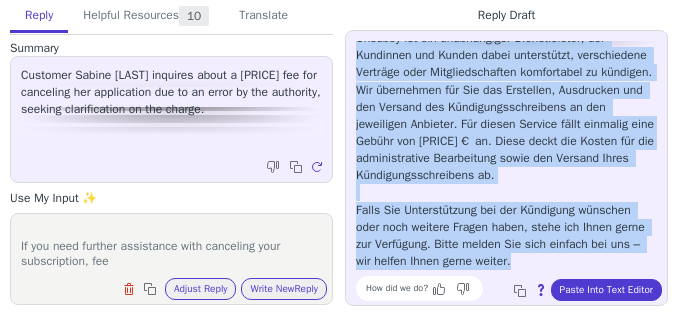 drag, startPoint x: 349, startPoint y: 48, endPoint x: 626, endPoint y: 272, distance: 356.23727 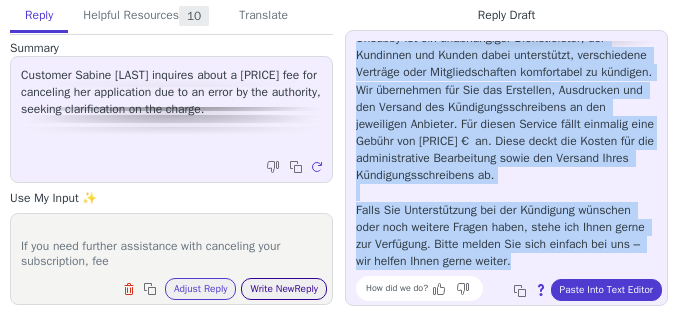 click on "Write New  Reply" at bounding box center (284, 289) 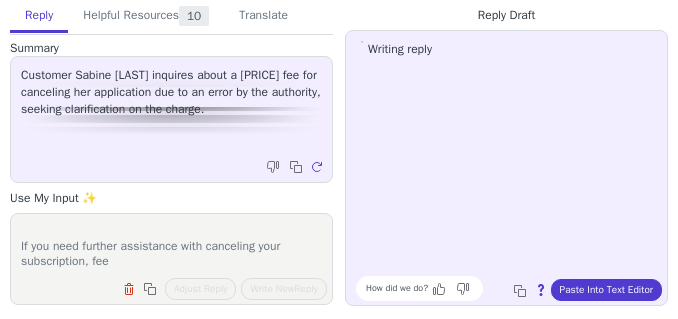 scroll, scrollTop: 0, scrollLeft: 0, axis: both 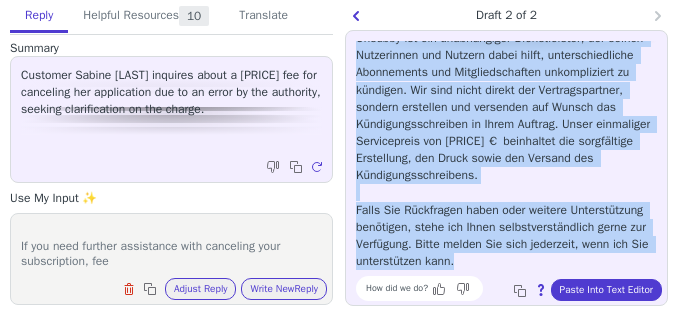 drag, startPoint x: 356, startPoint y: 45, endPoint x: 79, endPoint y: 134, distance: 290.94672 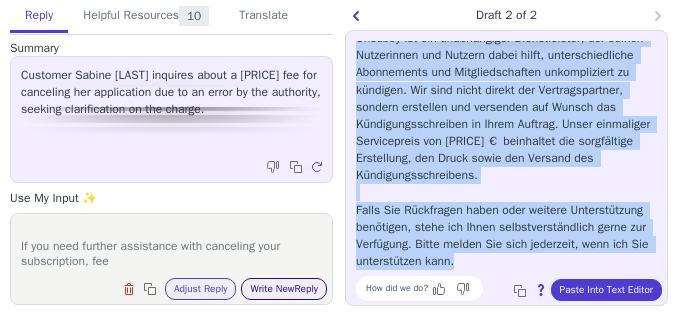 click on "Write New  Reply" at bounding box center (284, 289) 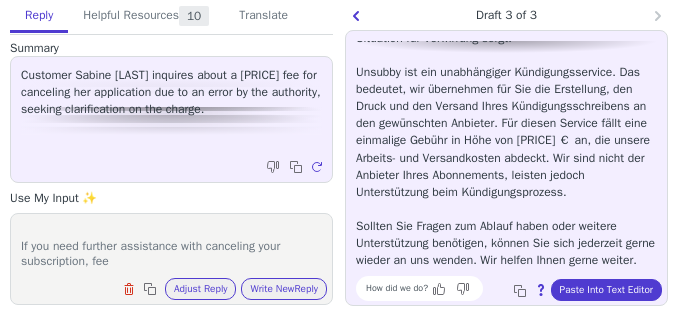 scroll, scrollTop: 0, scrollLeft: 0, axis: both 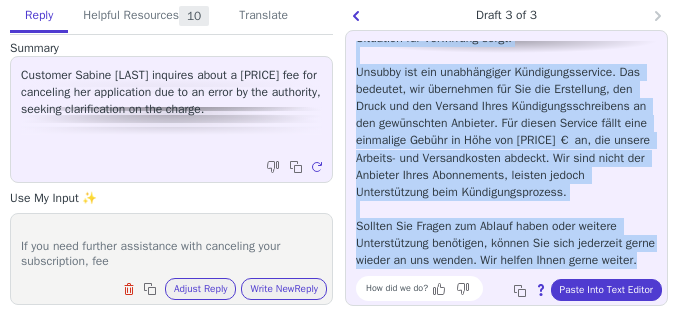 drag, startPoint x: 350, startPoint y: 47, endPoint x: 17, endPoint y: 63, distance: 333.38416 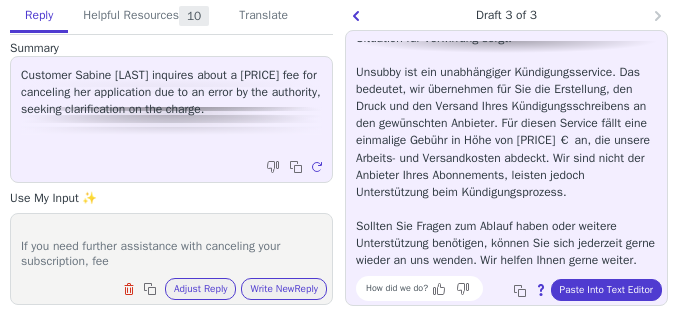 click on "At Unsubby, we specialize in helping customers like you cancel various subscriptions and memberships. Our service includes drafting and sending a cancellation letter on your behalf. Please note that we are not the service provider, but we can assist in terminating your subscription.
There is a one-time fee of [PRICE] for our service, which covers the creation, printing, and mailing of your cancellation letter.
If you need further assistance with canceling your subscription, fee" at bounding box center [171, 246] 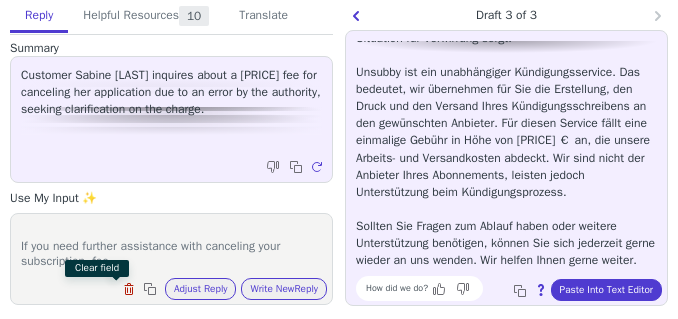 click at bounding box center [131, 291] 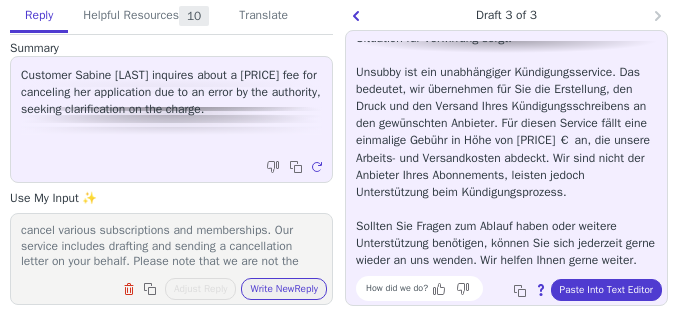click on "At Unsubby, we specialize in helping customers like you cancel various subscriptions and memberships. Our service includes drafting and sending a cancellation letter on your behalf. Please note that we are not the service provider, but we can assist in terminating your subscription.
There is a one-time fee of [PRICE] for our service, which covers the creation, printing, and mailing of your cancellation letter.
If you need further assistance with canceling your subscription, fee" at bounding box center [171, 246] 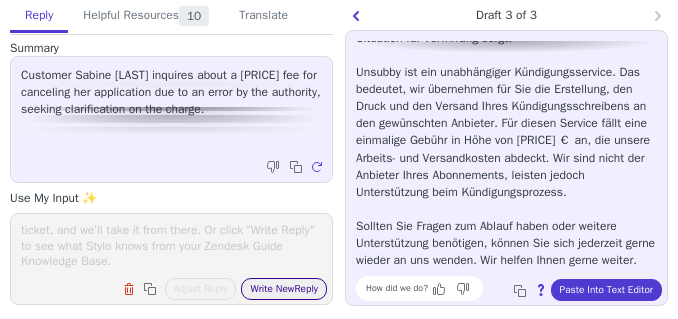 paste on "At Unsubby, we specialize in helping customers like you cancel various subscriptions and memberships. Our service includes drafting and sending a cancellation letter on your behalf. Please note that we are not the service provider, but we can assist in terminating your subscription.
There is a one-time fee of €29.95 for our service, which covers the creation, printing, and mailing of your cancellation letter.
If you need further assistance with canceling your subscription, feel free to use our platform anytime via this link: https://unsubby.com/de-de." 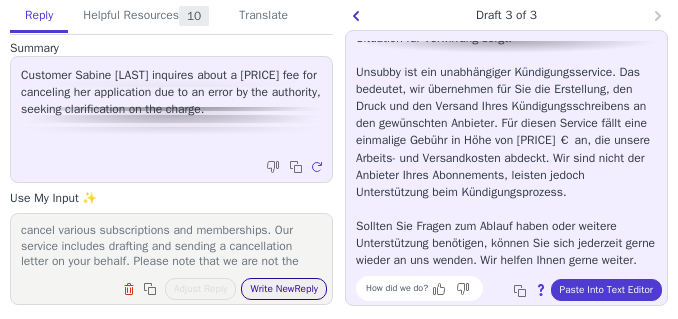 scroll, scrollTop: 171, scrollLeft: 0, axis: vertical 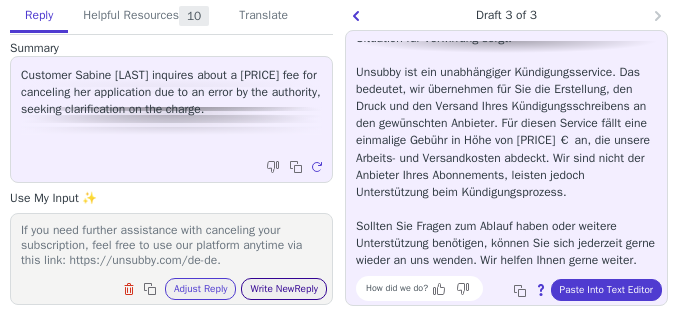 type on "At Unsubby, we specialize in helping customers like you cancel various subscriptions and memberships. Our service includes drafting and sending a cancellation letter on your behalf. Please note that we are not the service provider, but we can assist in terminating your subscription.
There is a one-time fee of €29.95 for our service, which covers the creation, printing, and mailing of your cancellation letter.
If you need further assistance with canceling your subscription, feel free to use our platform anytime via this link: https://unsubby.com/de-de." 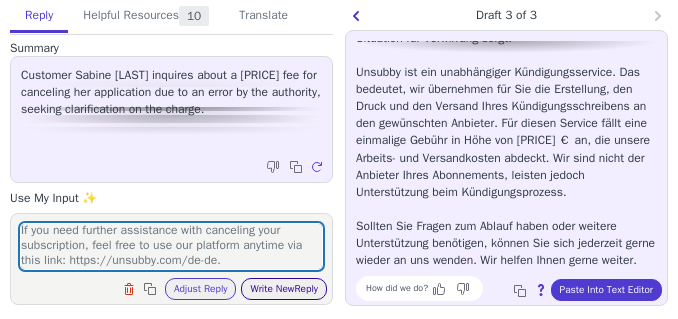 click on "Write New  Reply" at bounding box center [284, 289] 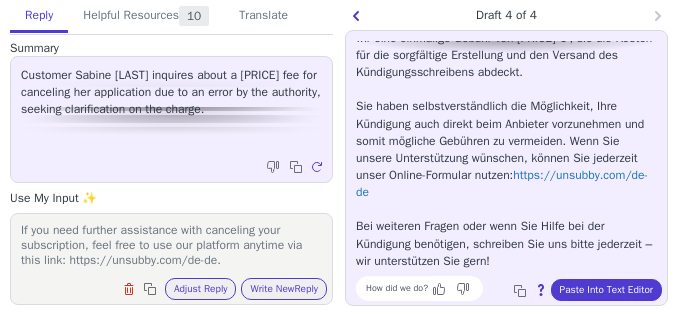 scroll, scrollTop: 250, scrollLeft: 0, axis: vertical 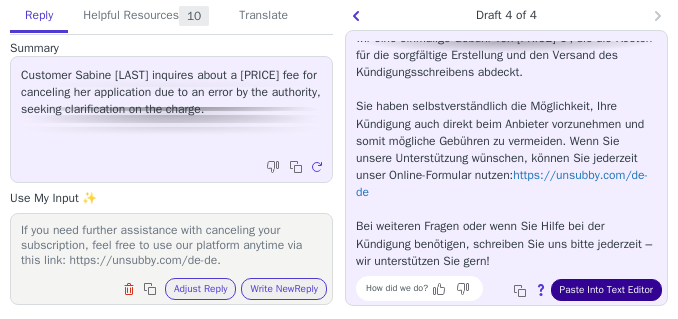 click on "Paste Into Text Editor" at bounding box center (606, 290) 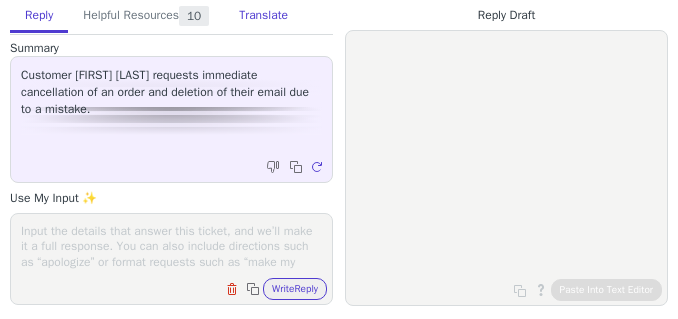 scroll, scrollTop: 0, scrollLeft: 0, axis: both 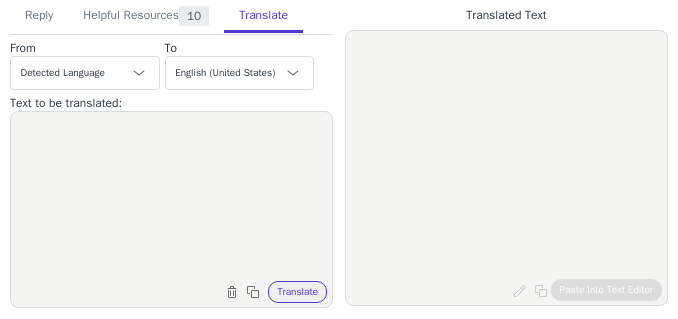 click at bounding box center (171, 197) 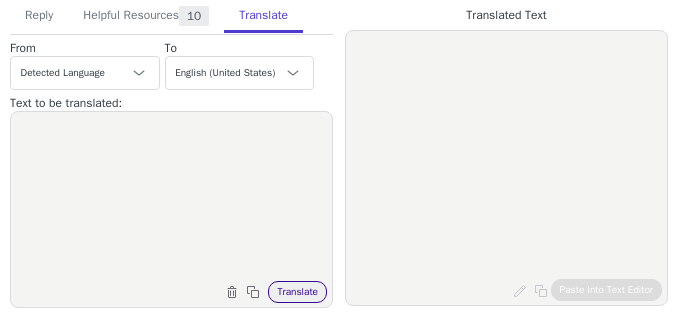 paste on "Sehr geehrte Damen und Herren,
biite Email sofort löschen,
Auftrag sofort löschen. Ich widerruf den Auftrag sofort.
Es ist mir ein Fehler unterlaufen,
Bitte sofort stornieren
gruß
Ulrich Engel" 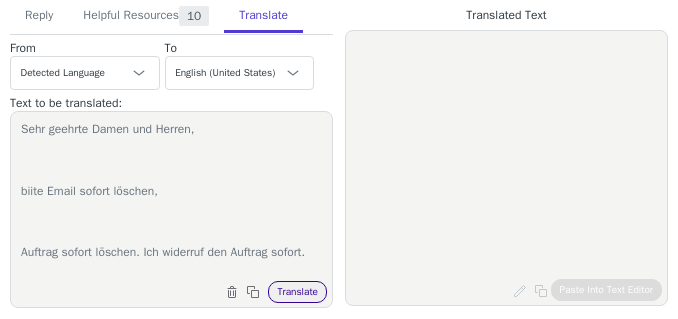 scroll, scrollTop: 127, scrollLeft: 0, axis: vertical 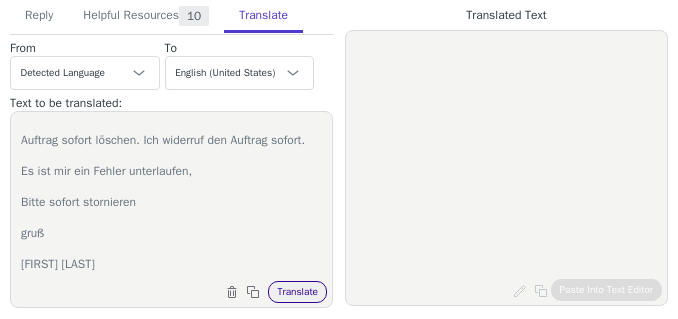 type on "Sehr geehrte Damen und Herren,
biite Email sofort löschen,
Auftrag sofort löschen. Ich widerruf den Auftrag sofort.
Es ist mir ein Fehler unterlaufen,
Bitte sofort stornieren
gruß
Ulrich Engel" 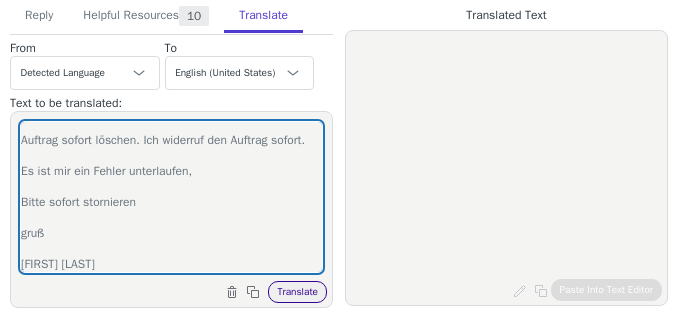 click on "Translate" at bounding box center [297, 292] 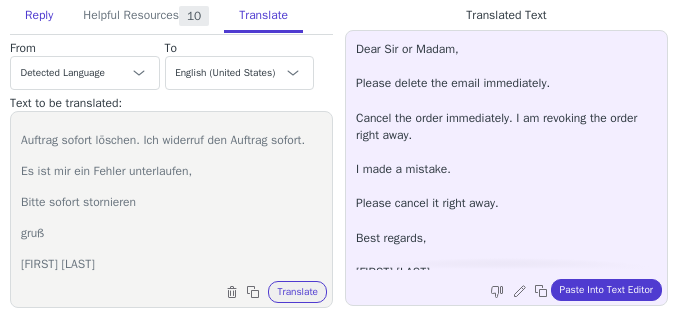 click on "Reply" at bounding box center (39, 16) 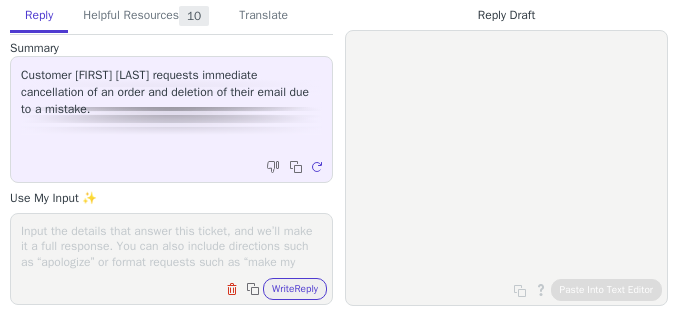 click at bounding box center [171, 246] 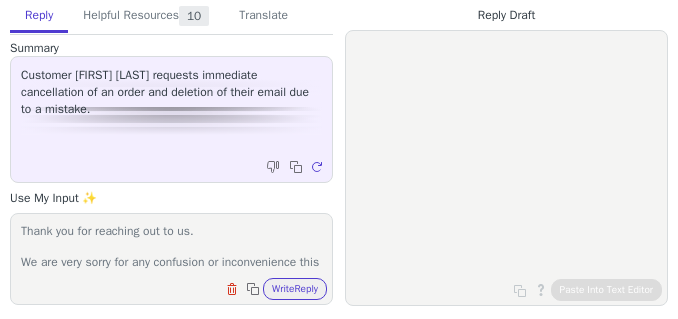 scroll, scrollTop: 355, scrollLeft: 0, axis: vertical 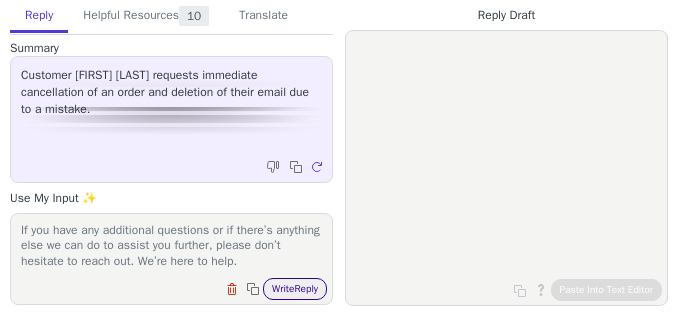 type on "Thank you for reaching out to us.
We are very sorry for any confusion or inconvenience this situation may have caused you. We understand how frustrating it can be when things don’t go as planned, and we genuinely regret any misunderstanding regarding the cancellation process.
At Unsubby, our primary role is to assist with drafting and sending cancellation letters on behalf of our clients. We want to clarify that once a cancellation request is processed, there are costs associated with preparing, printing, and mailing the letter. We apologize if this was not communicated clearly at the outset.
We have taken immediate action and successfully cancel the payment request in our system. Please be assured that you will not incur any charges for this service.
If you have any additional questions or if there’s anything else we can do to assist you further, please don’t hesitate to reach out. We’re here to help." 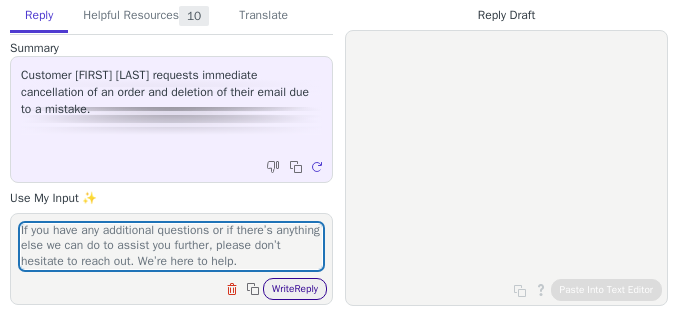 click on "Write  Reply" at bounding box center (295, 289) 